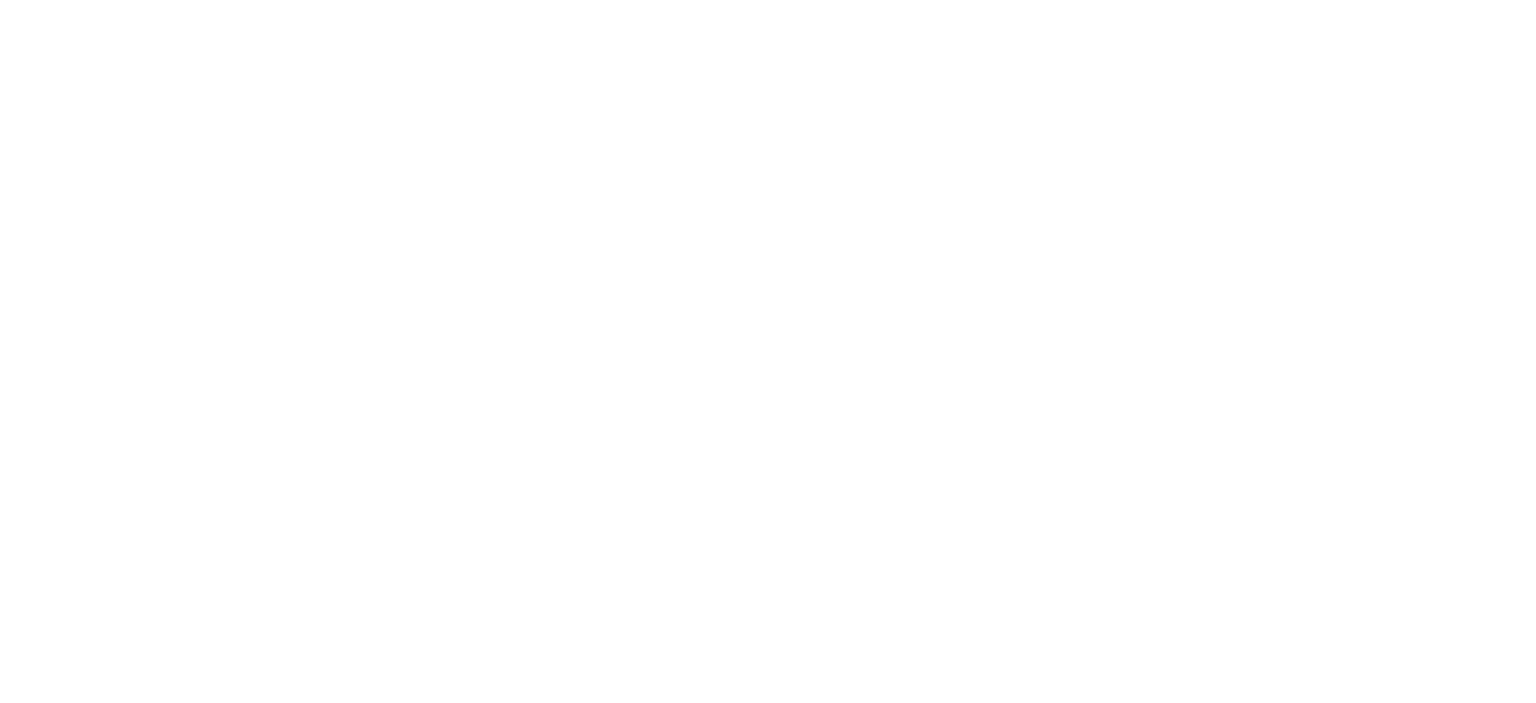 scroll, scrollTop: 0, scrollLeft: 0, axis: both 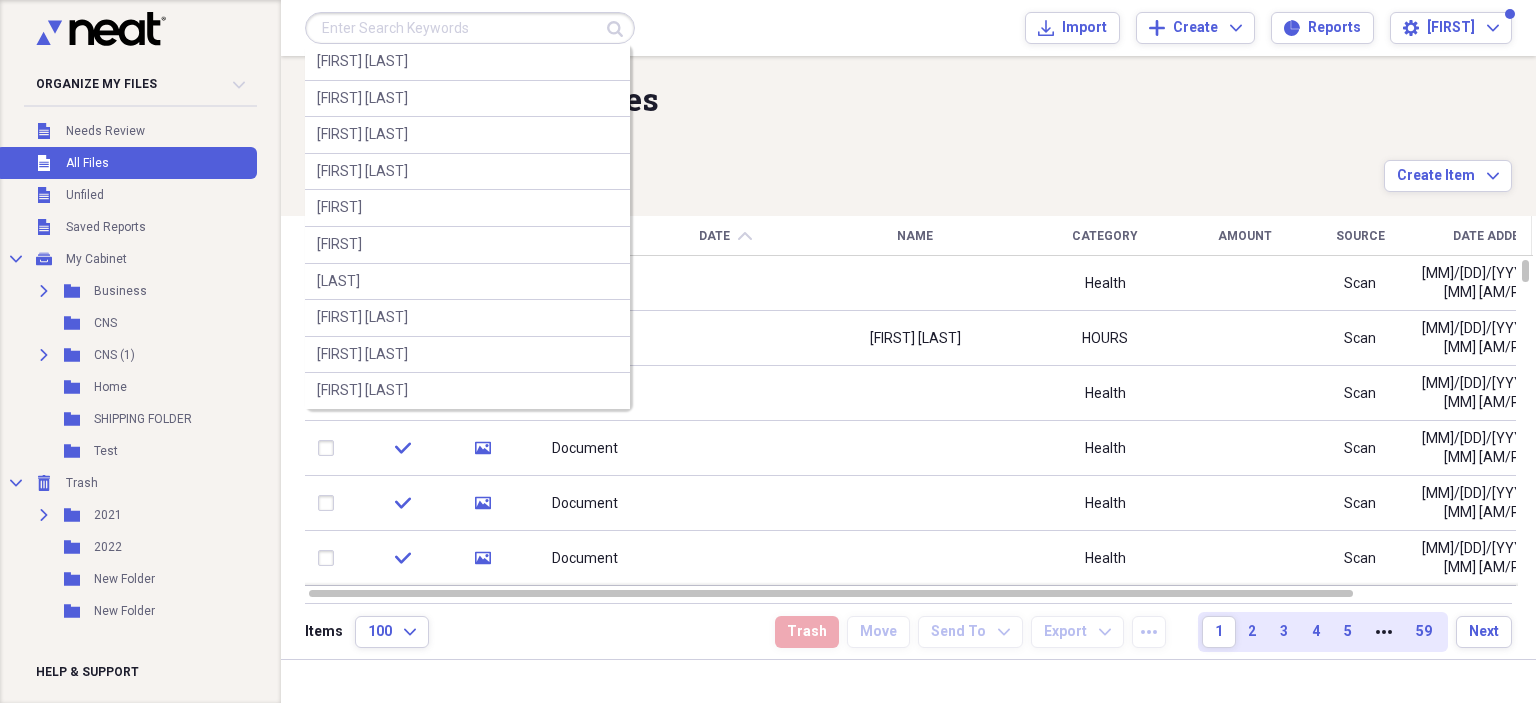 click at bounding box center (470, 28) 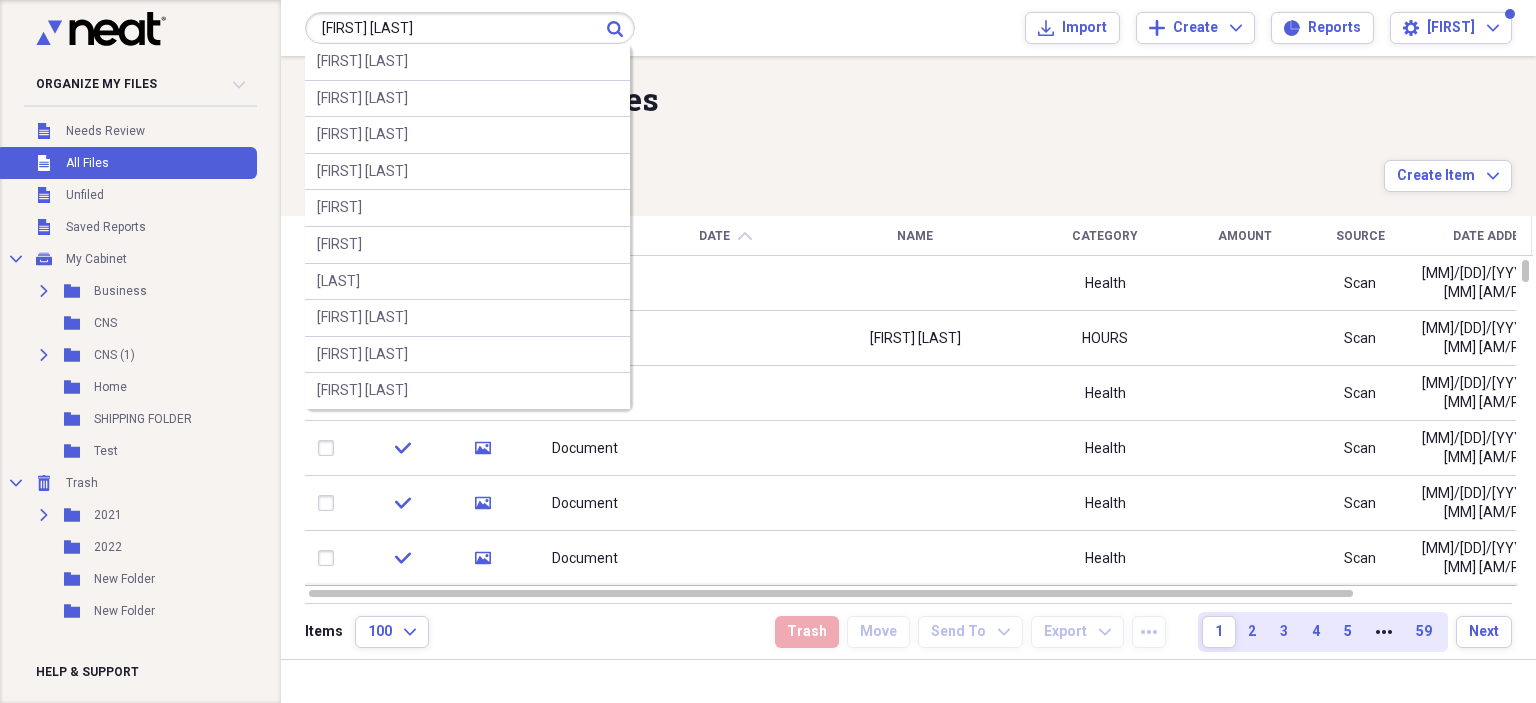 type on "[FIRST] [LAST]" 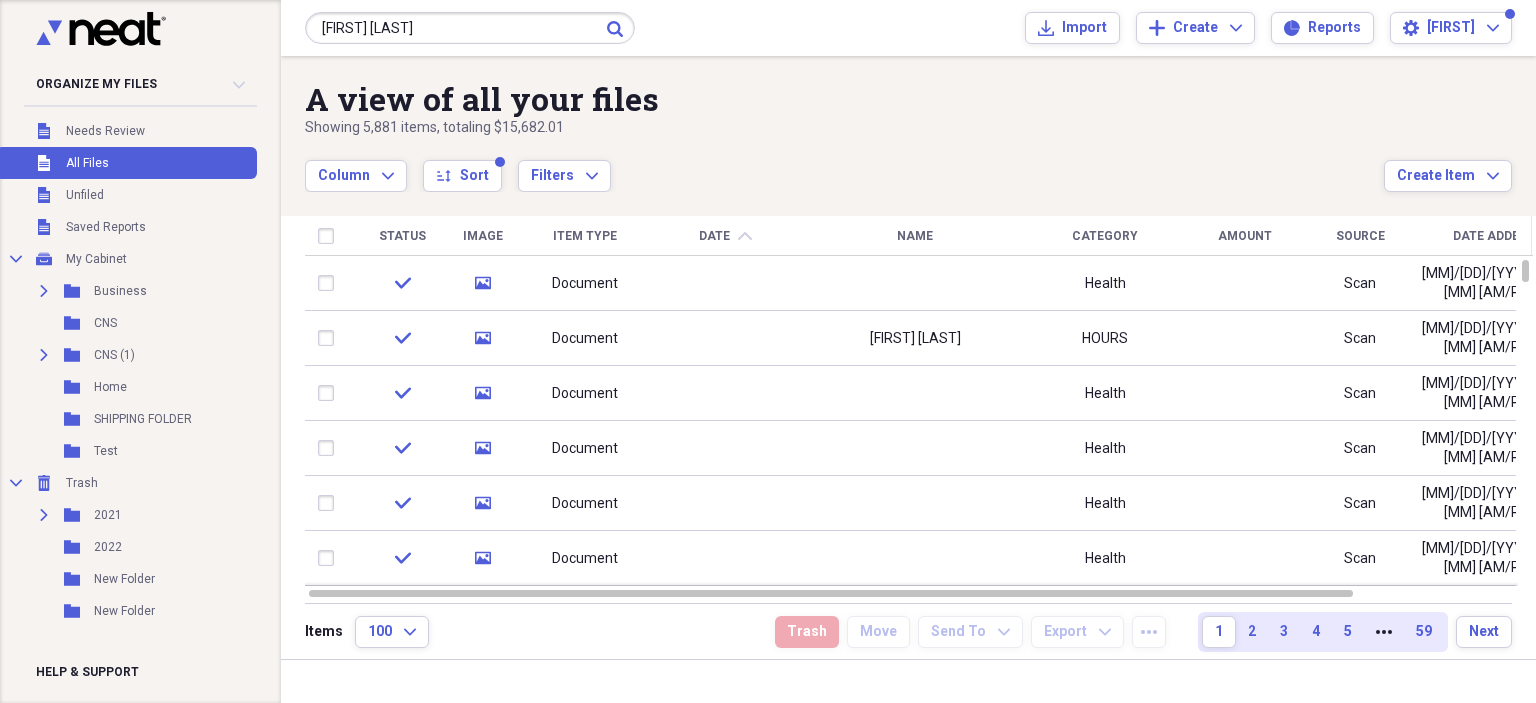 click 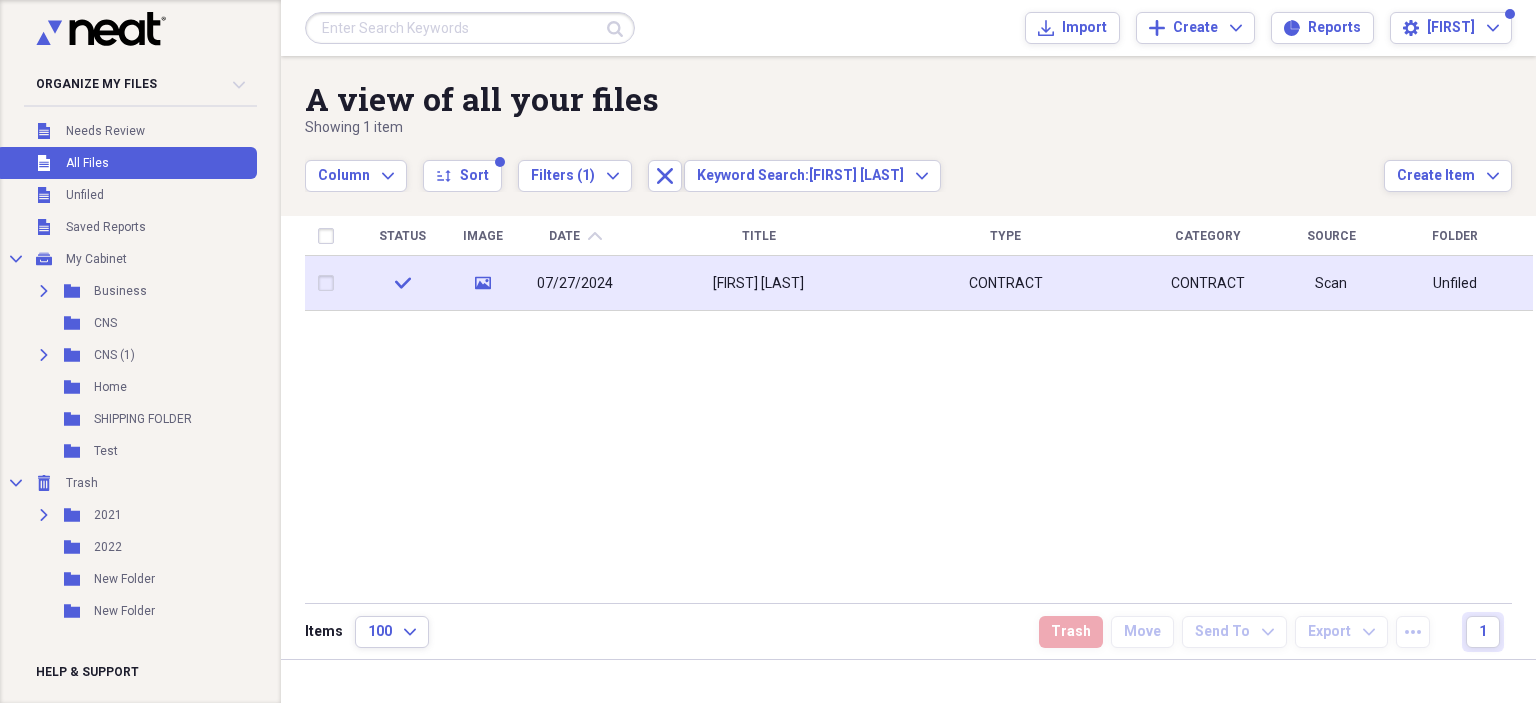 click on "CONTRACT" at bounding box center [1006, 284] 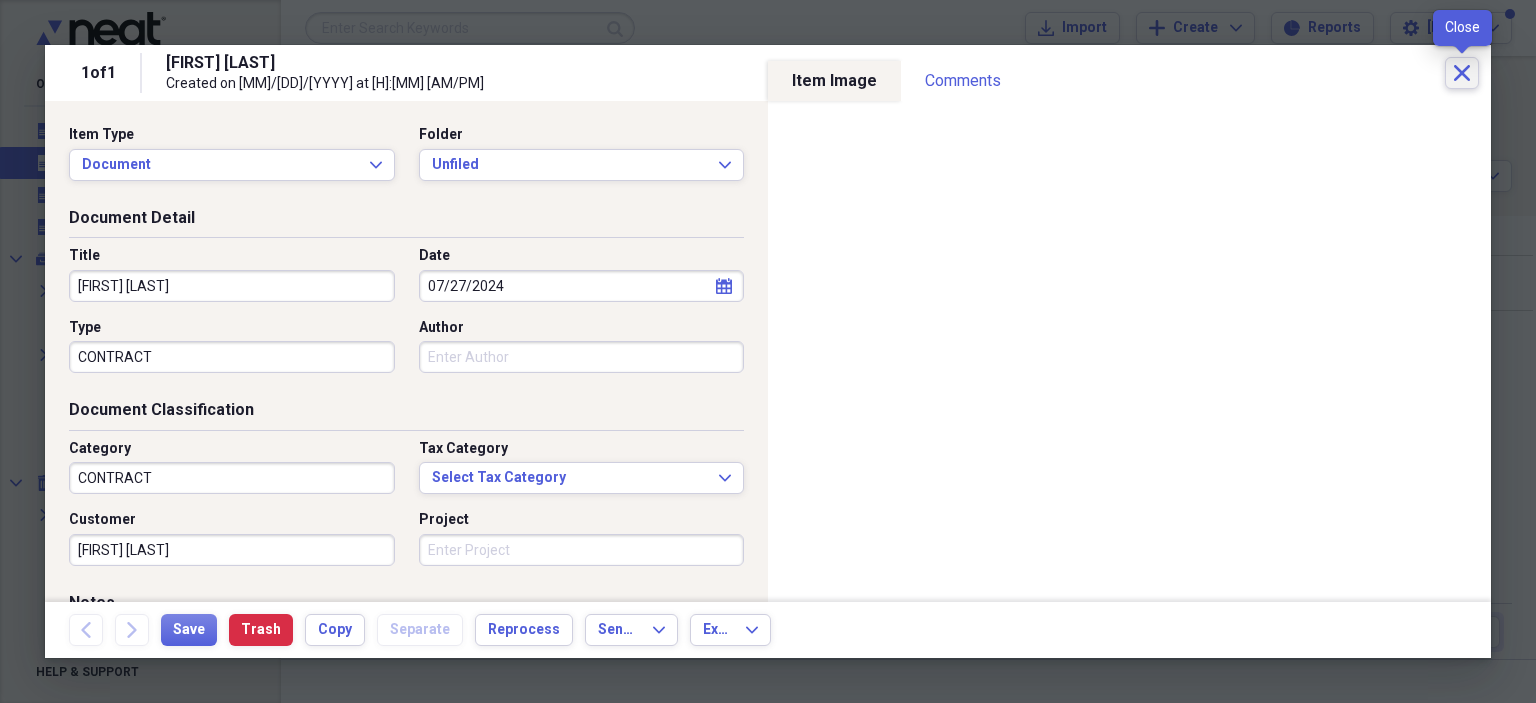 click 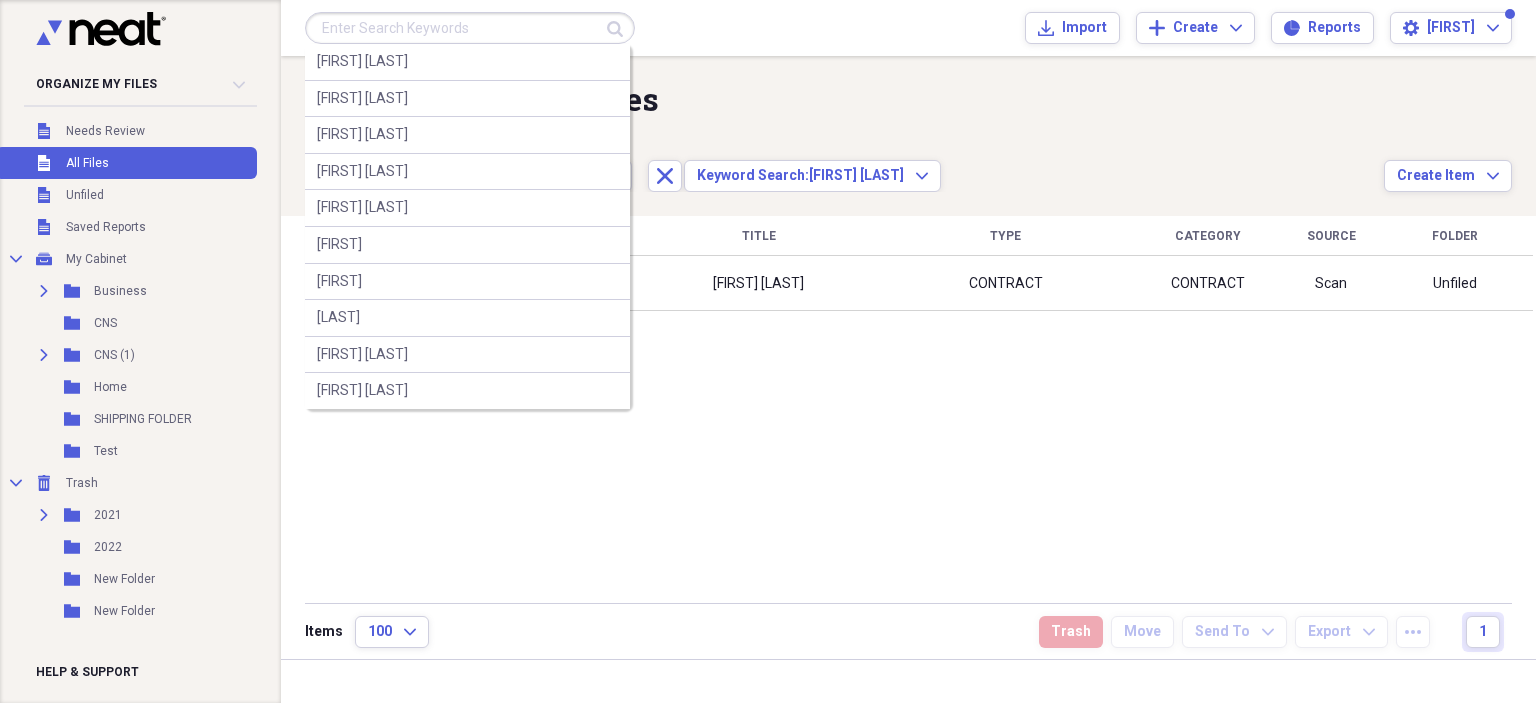 drag, startPoint x: 1447, startPoint y: 83, endPoint x: 348, endPoint y: 29, distance: 1100.3258 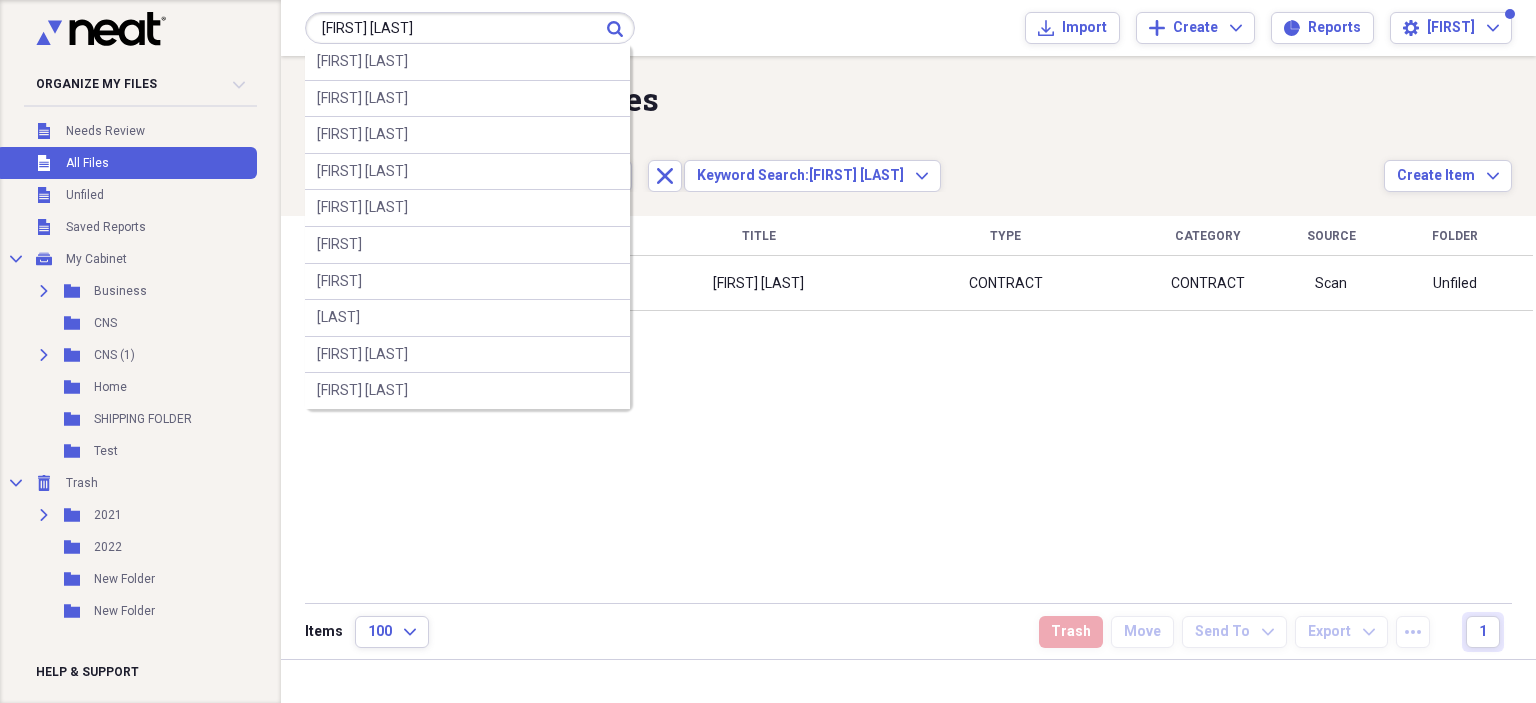 type on "[FIRST] [LAST]" 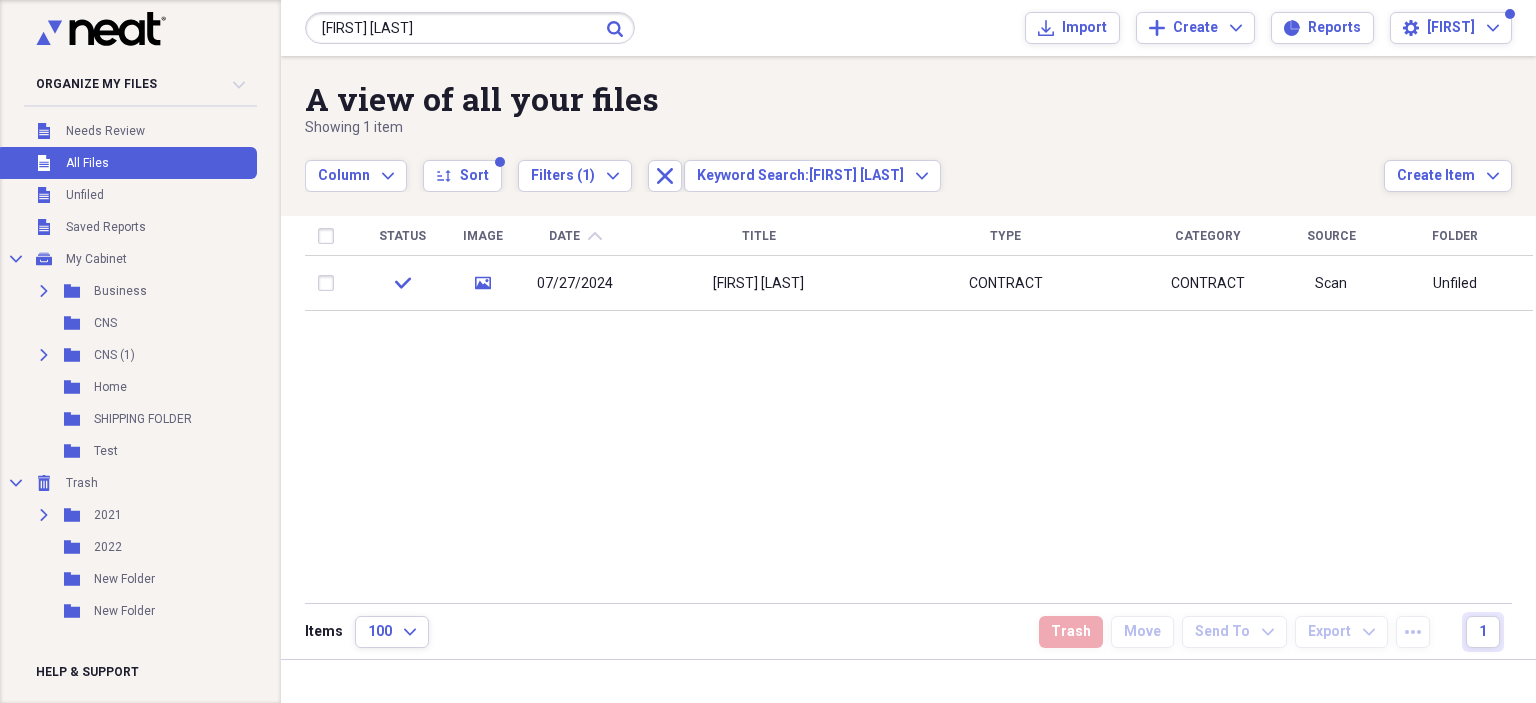 click on "Submit" 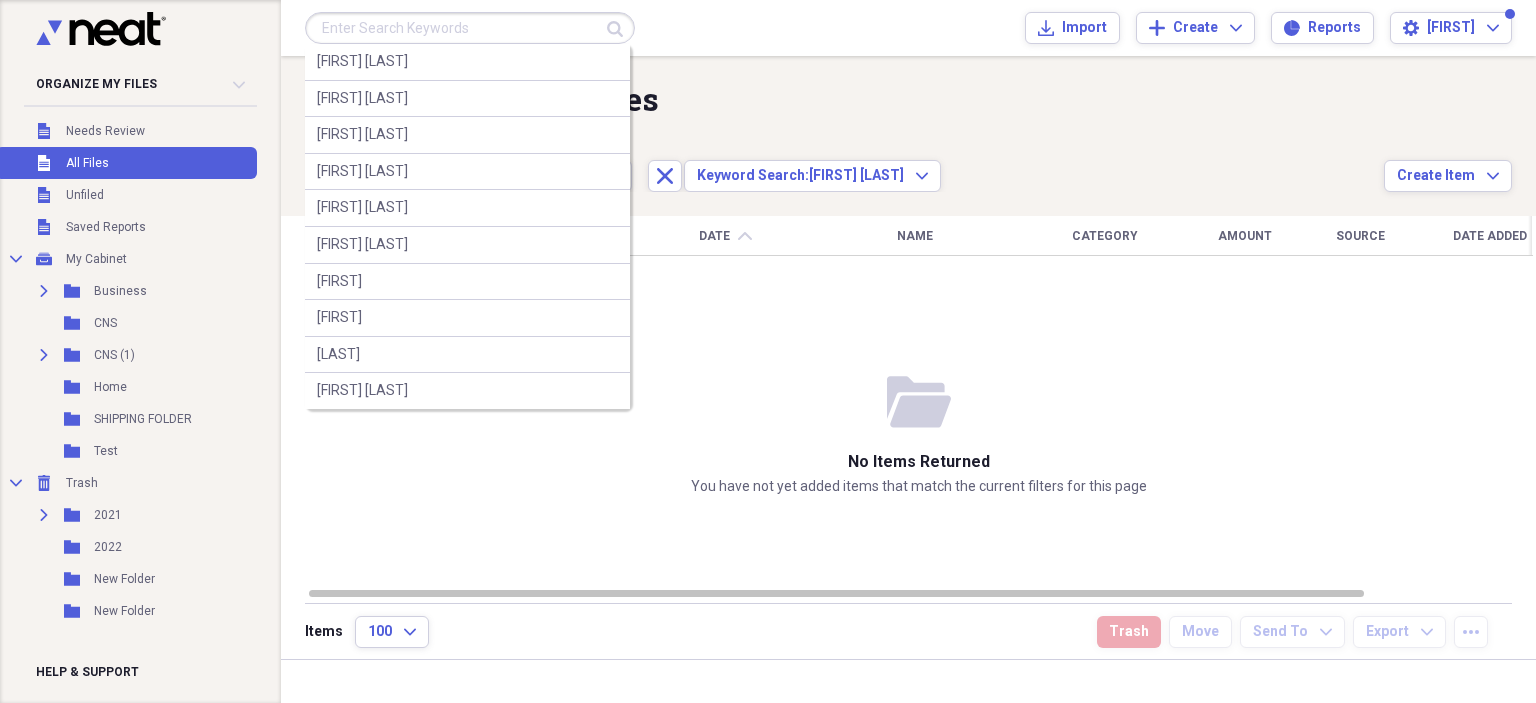 click at bounding box center [470, 28] 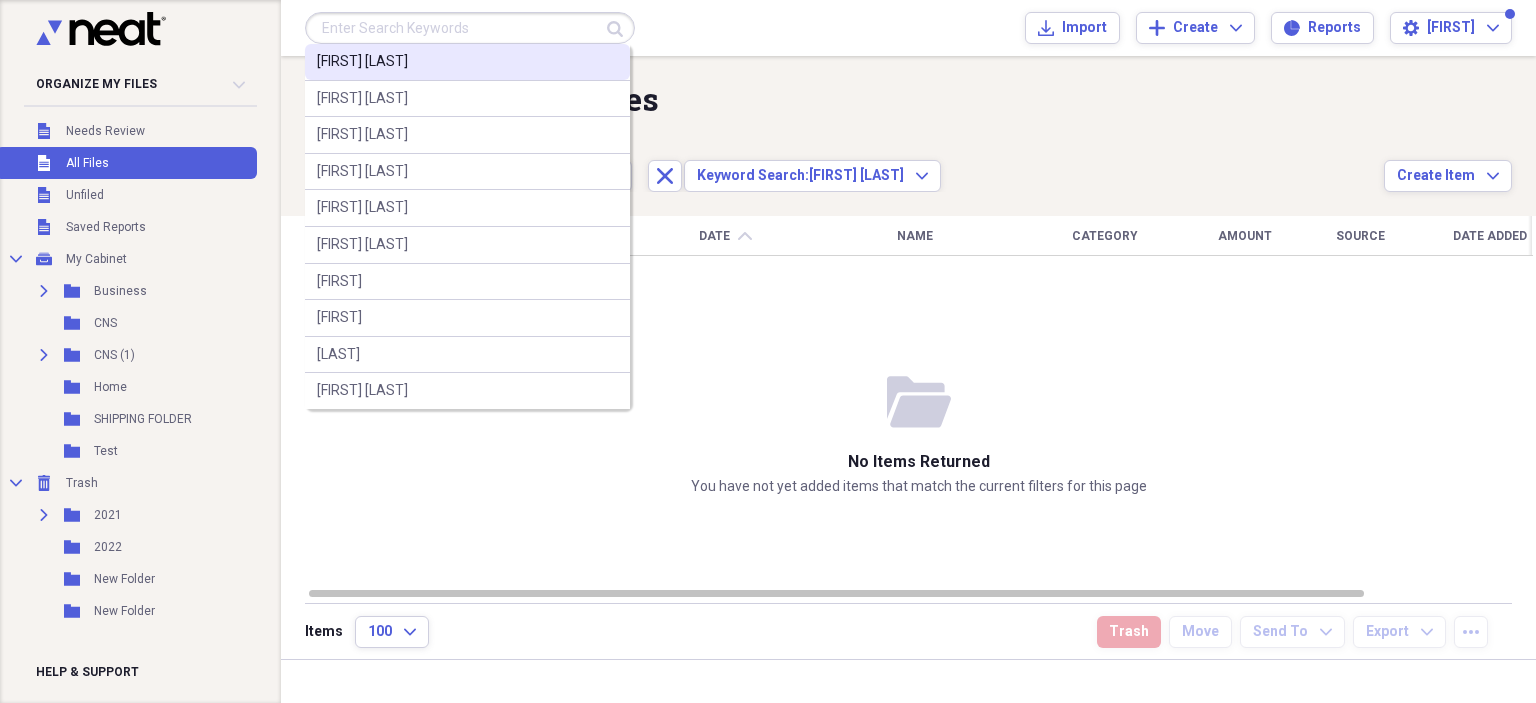 click on "[FIRST] [LAST]" at bounding box center [362, 62] 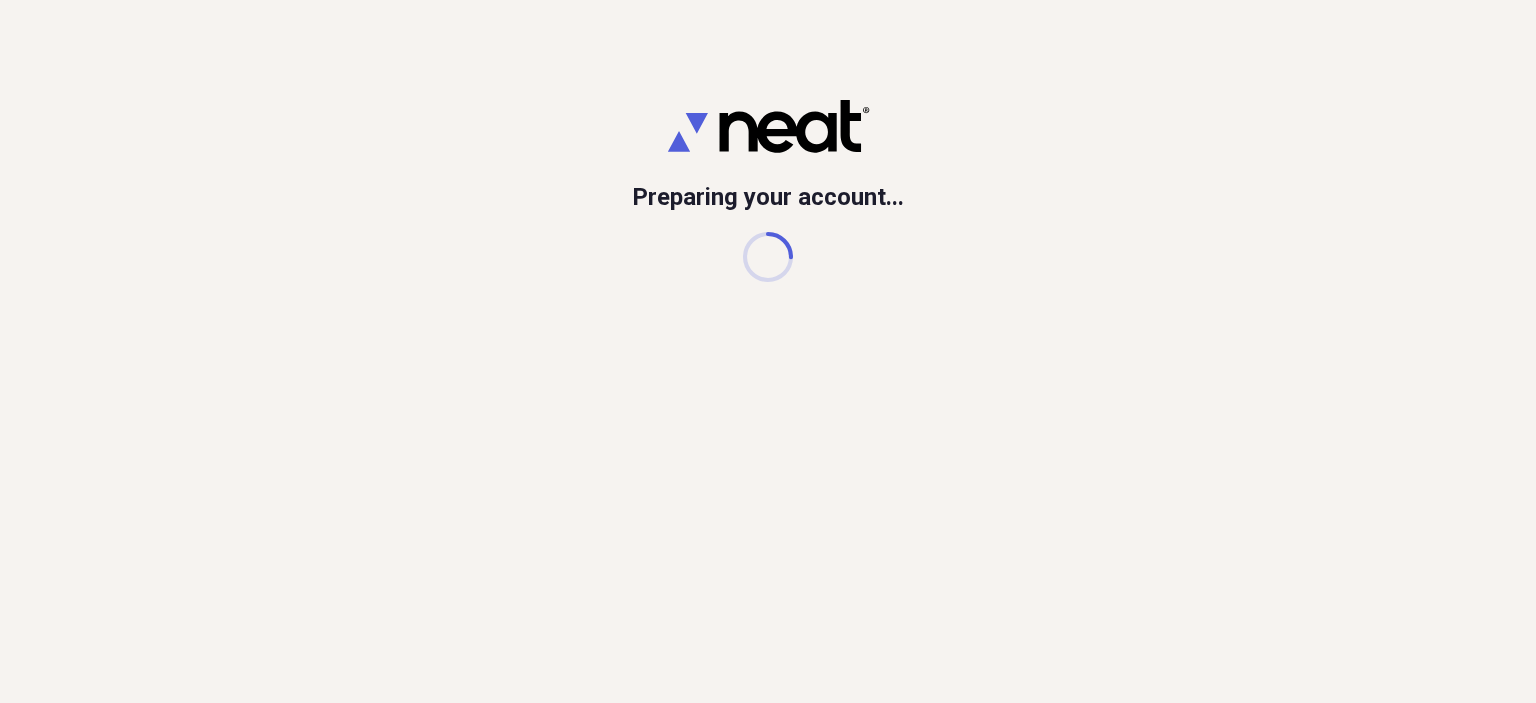 scroll, scrollTop: 0, scrollLeft: 0, axis: both 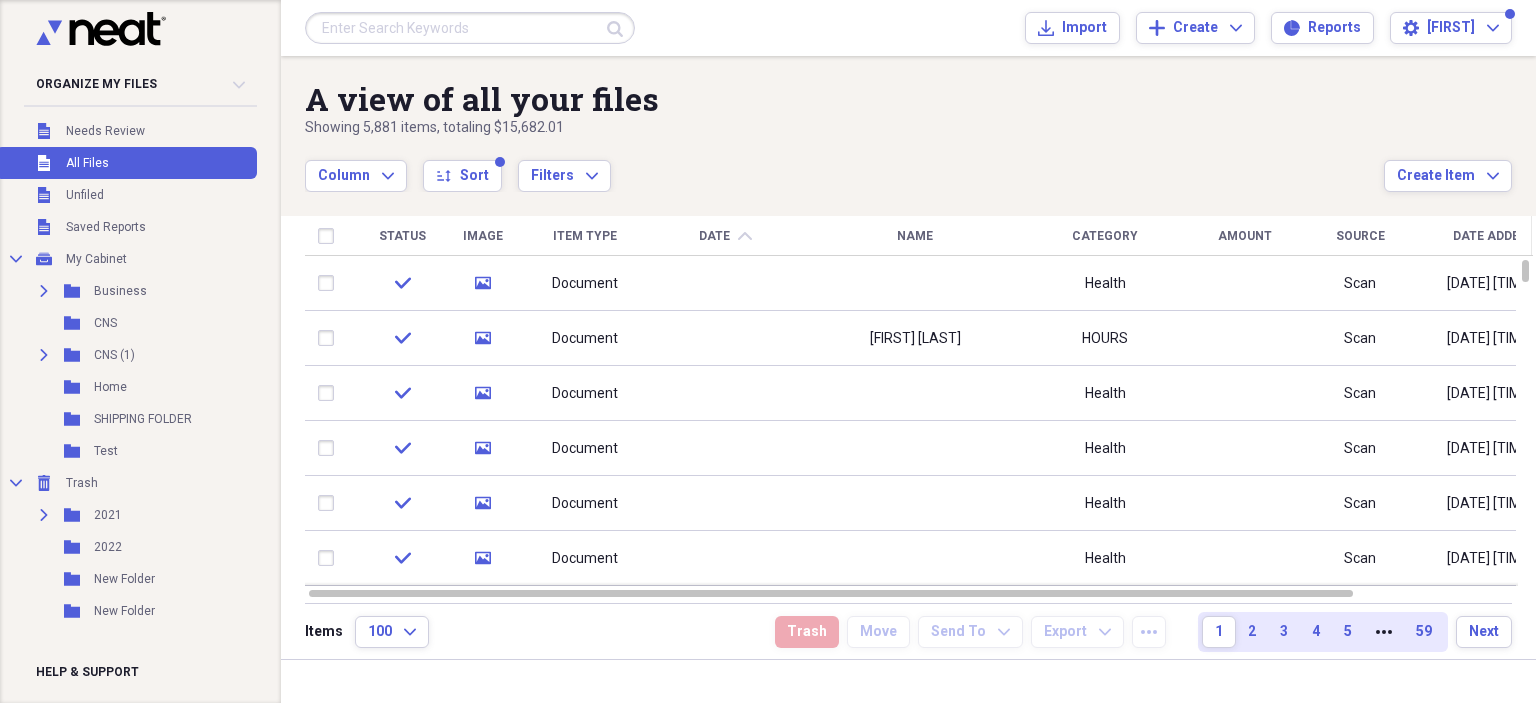click at bounding box center (470, 28) 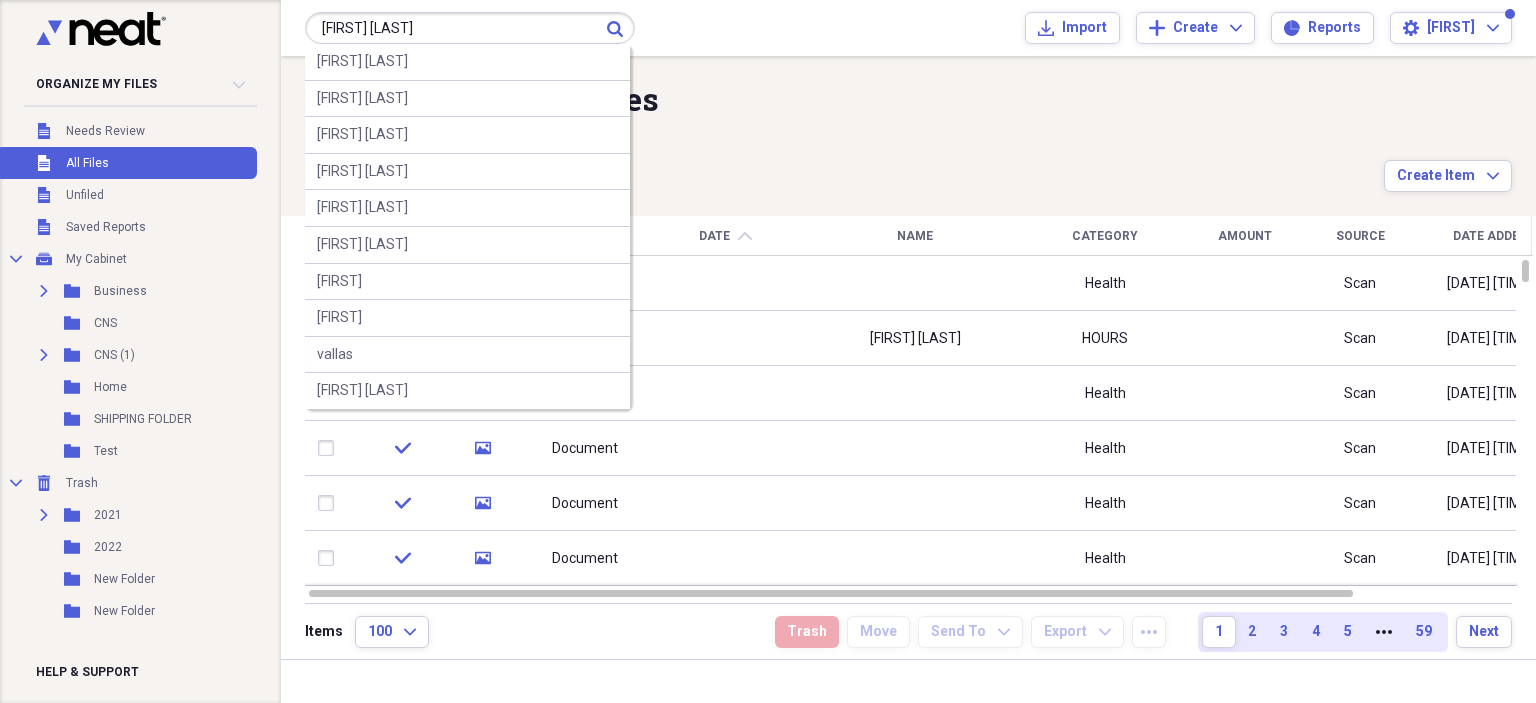 type on "[FIRST] [LAST]" 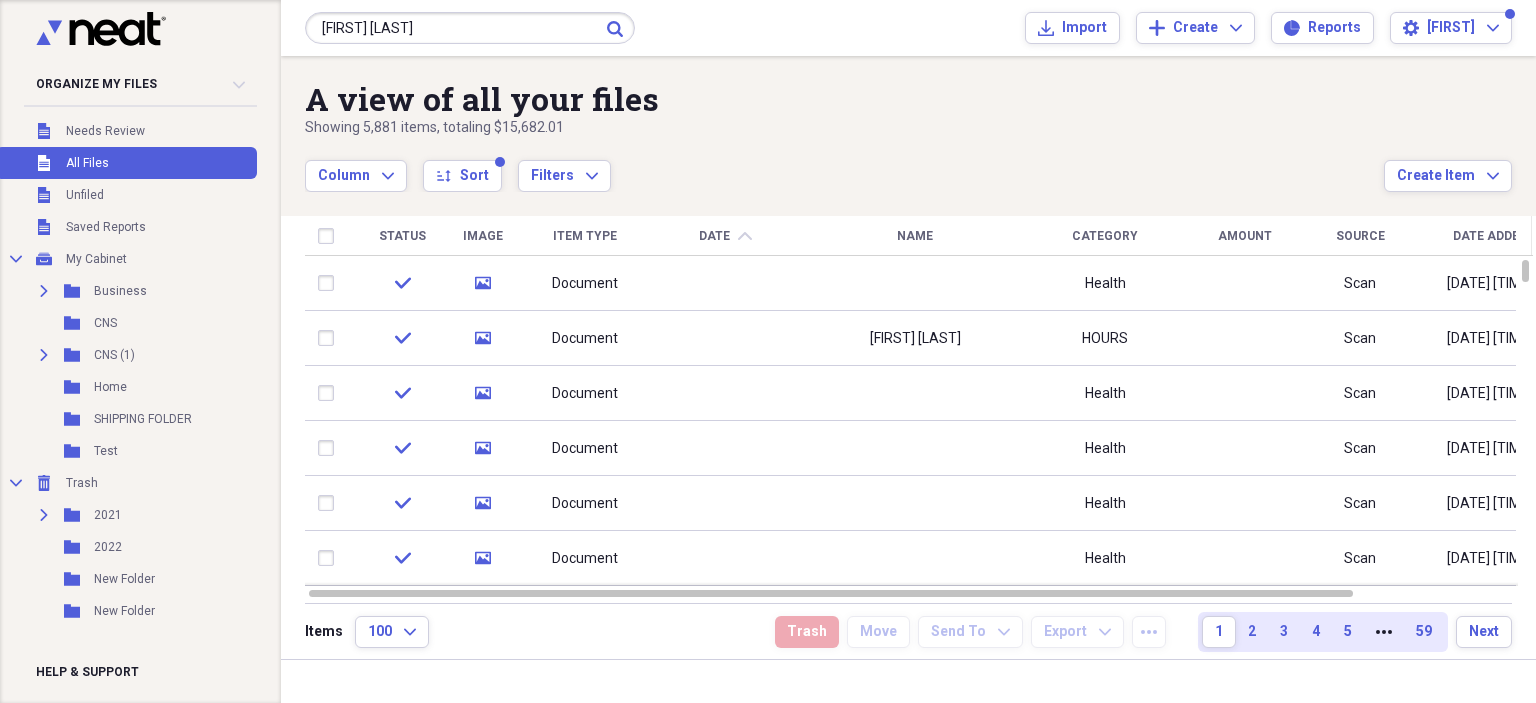 click on "Submit" 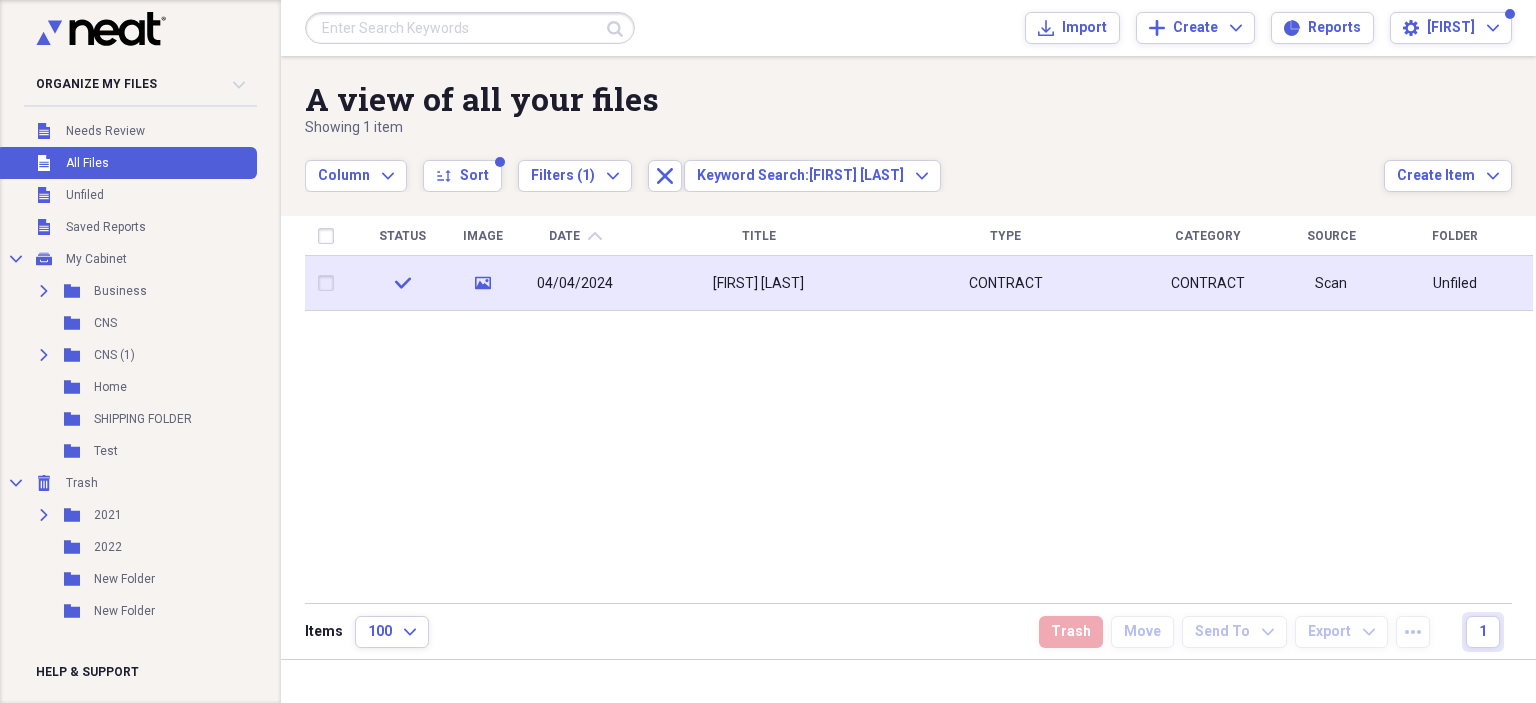 click on "CONTRACT" at bounding box center [1208, 284] 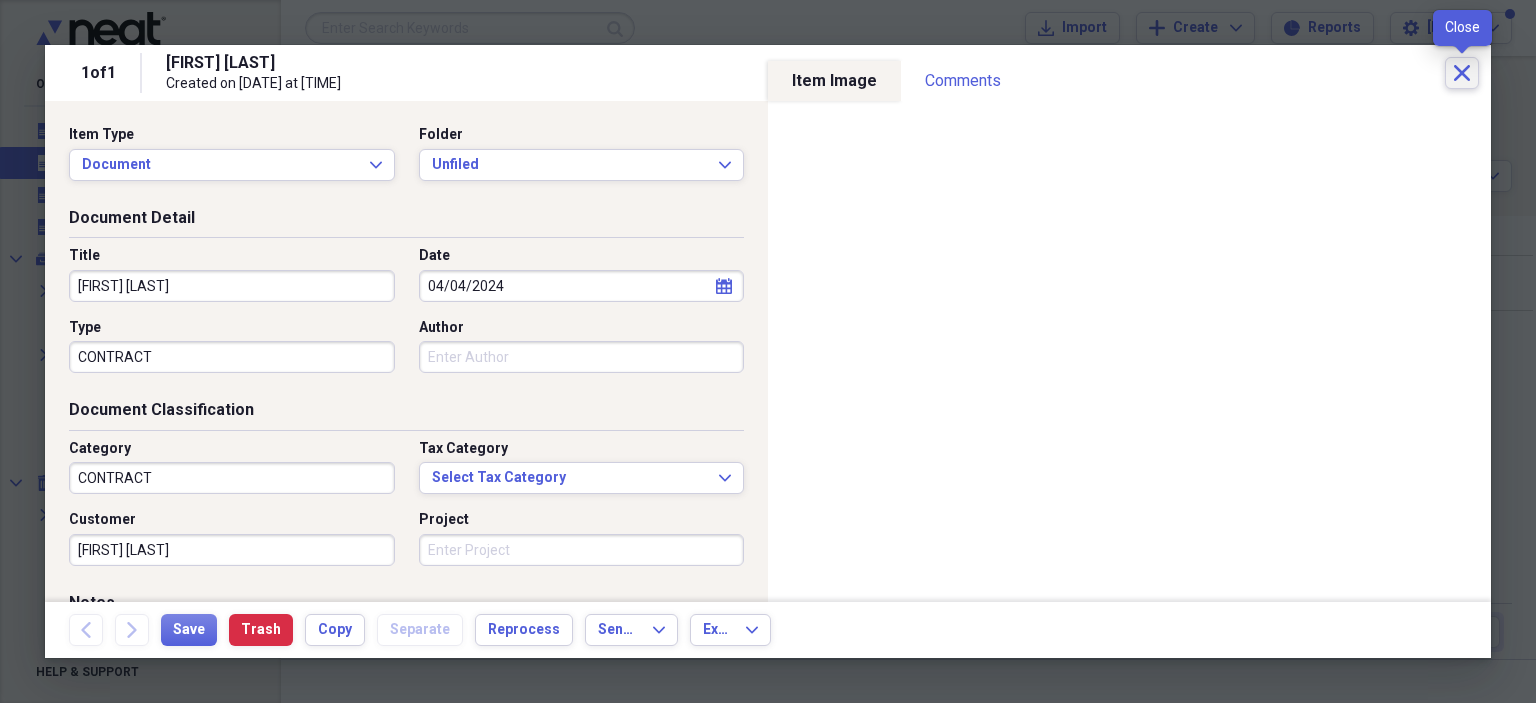 click on "Close" 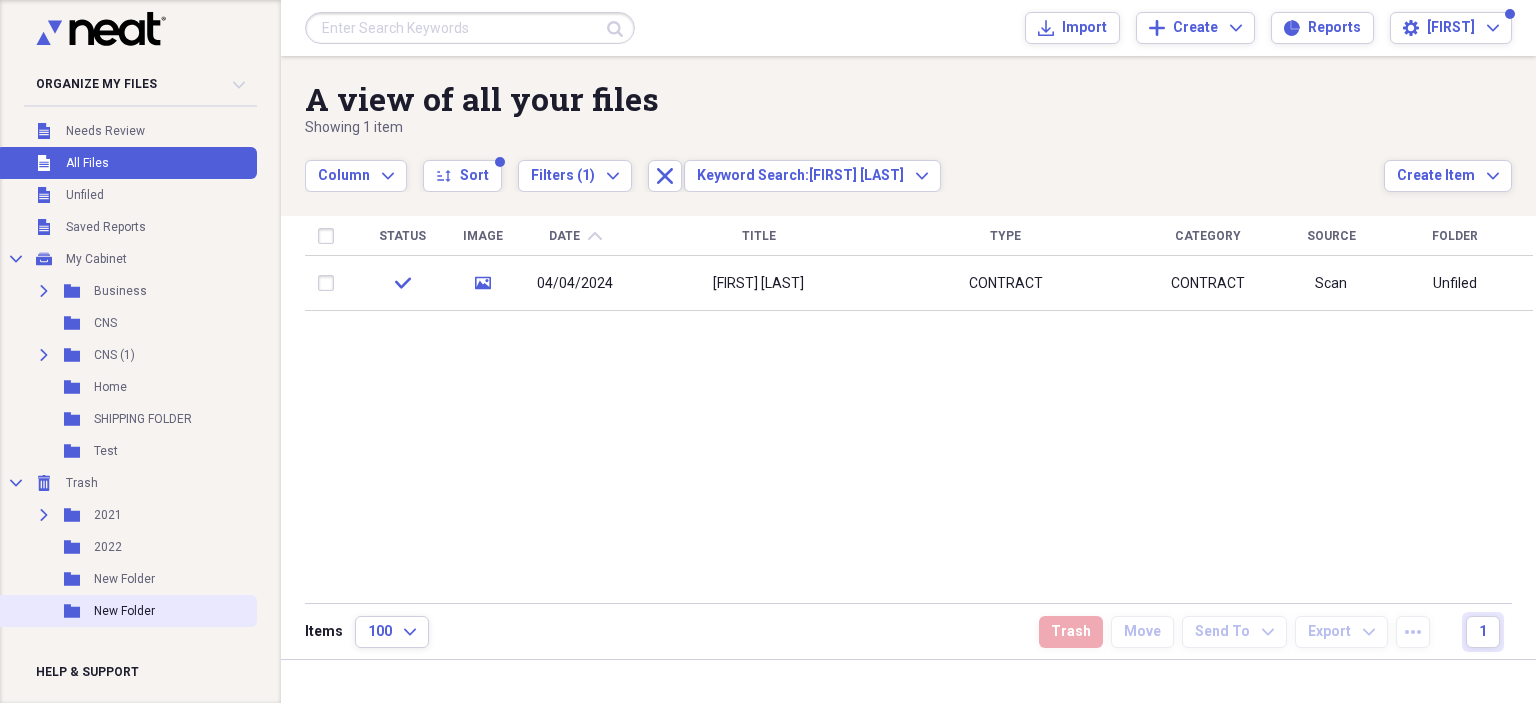 click on "Folder New Folder" at bounding box center [126, 611] 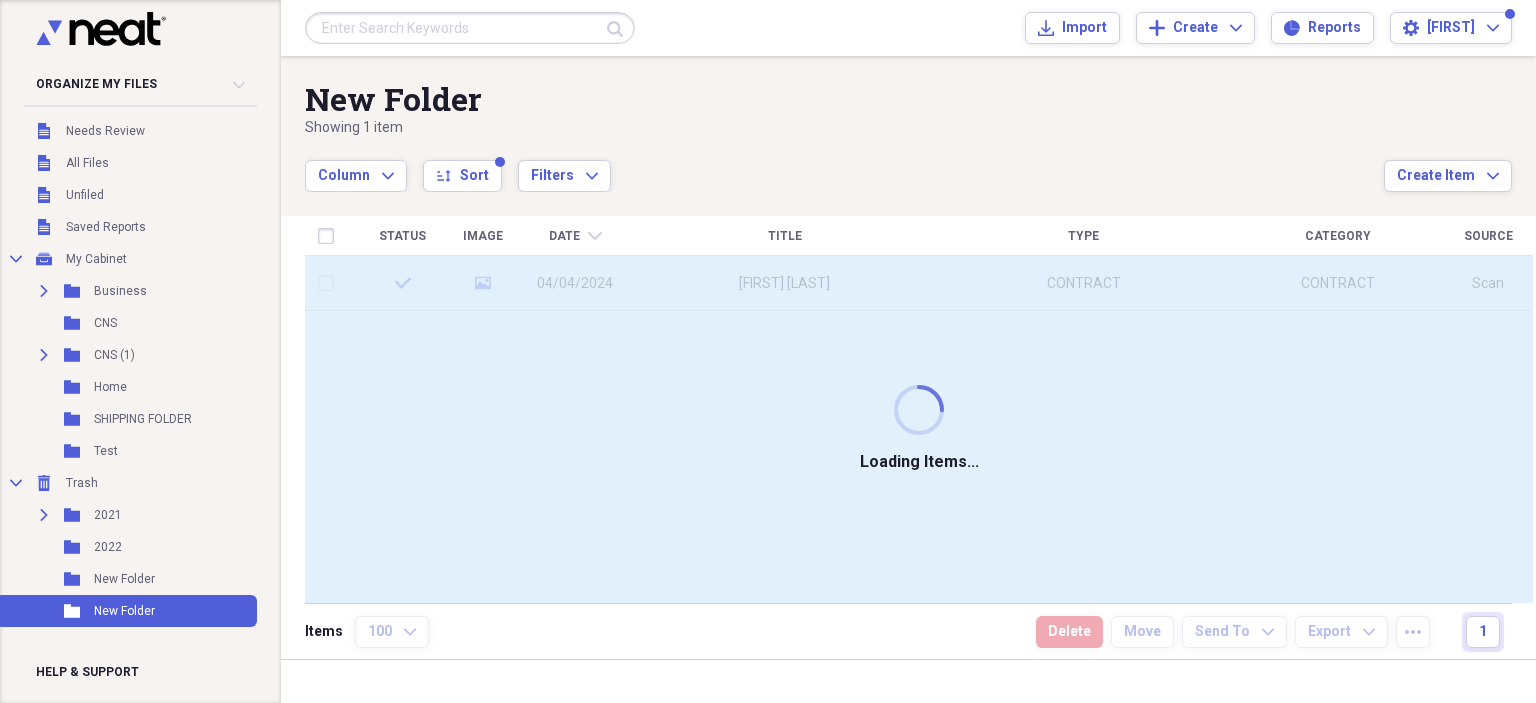 click on "Folder New Folder" at bounding box center (126, 611) 